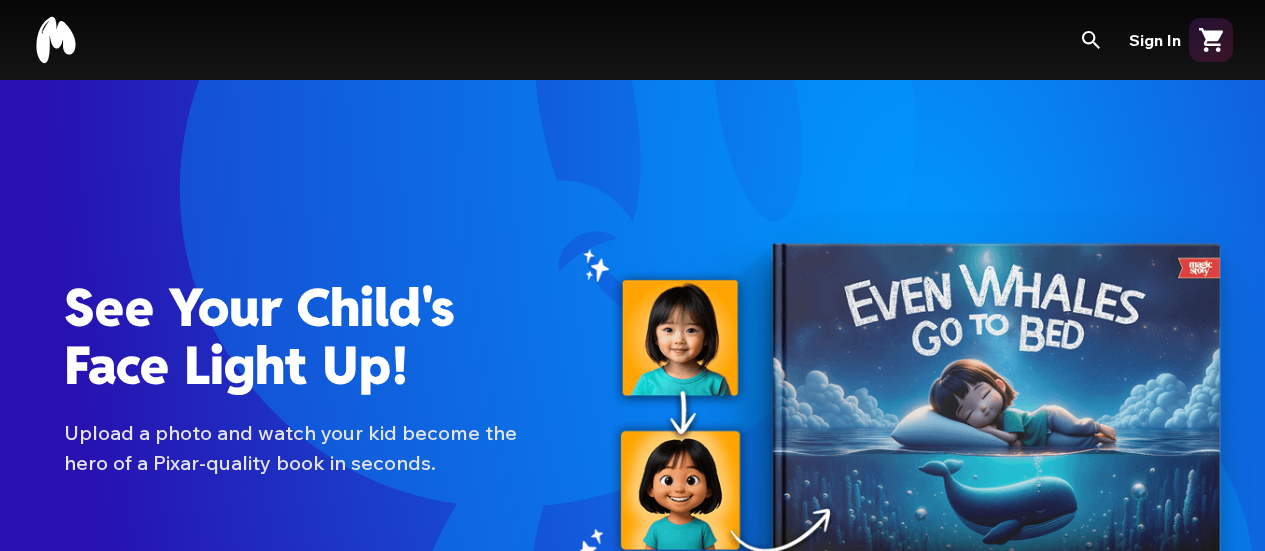 scroll, scrollTop: 1110, scrollLeft: 0, axis: vertical 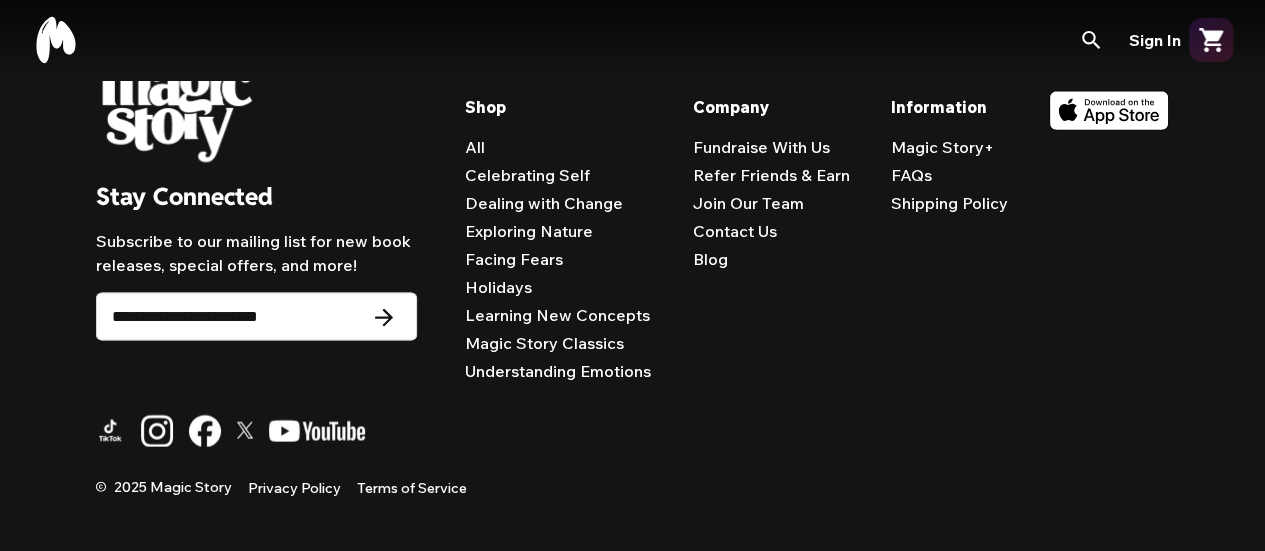 click on "FAQs" at bounding box center (911, 175) 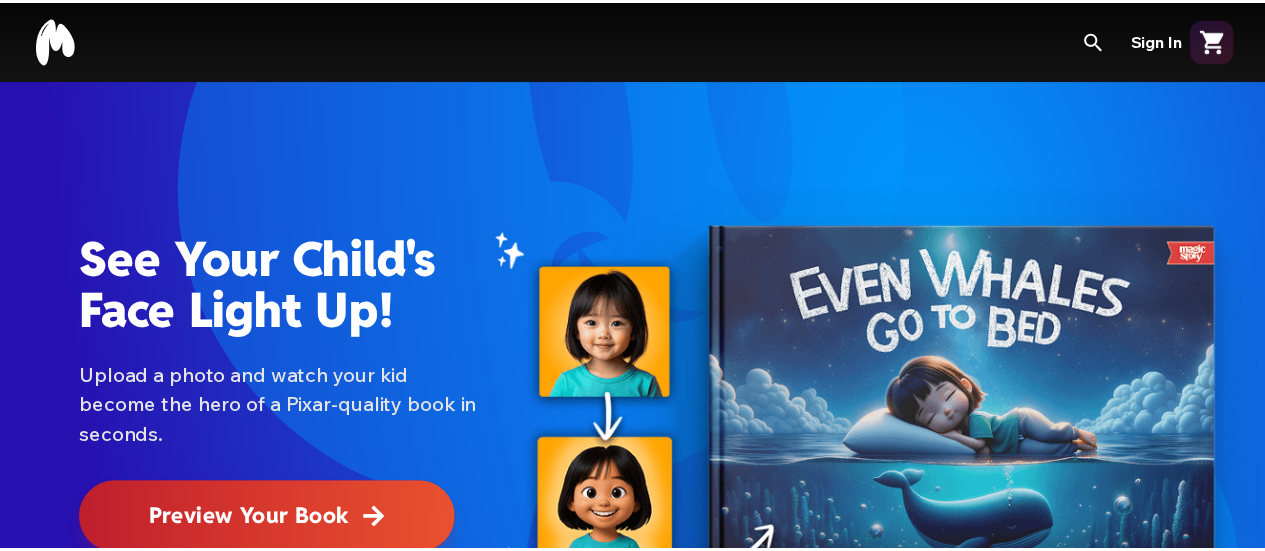 scroll, scrollTop: 0, scrollLeft: 0, axis: both 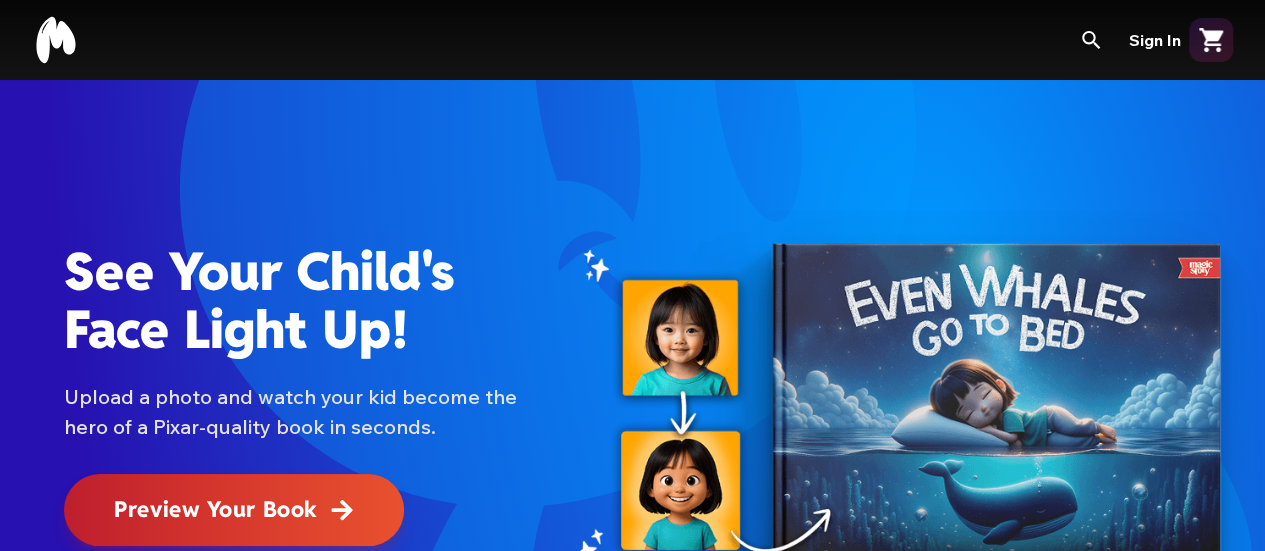 click at bounding box center [-423, 510] 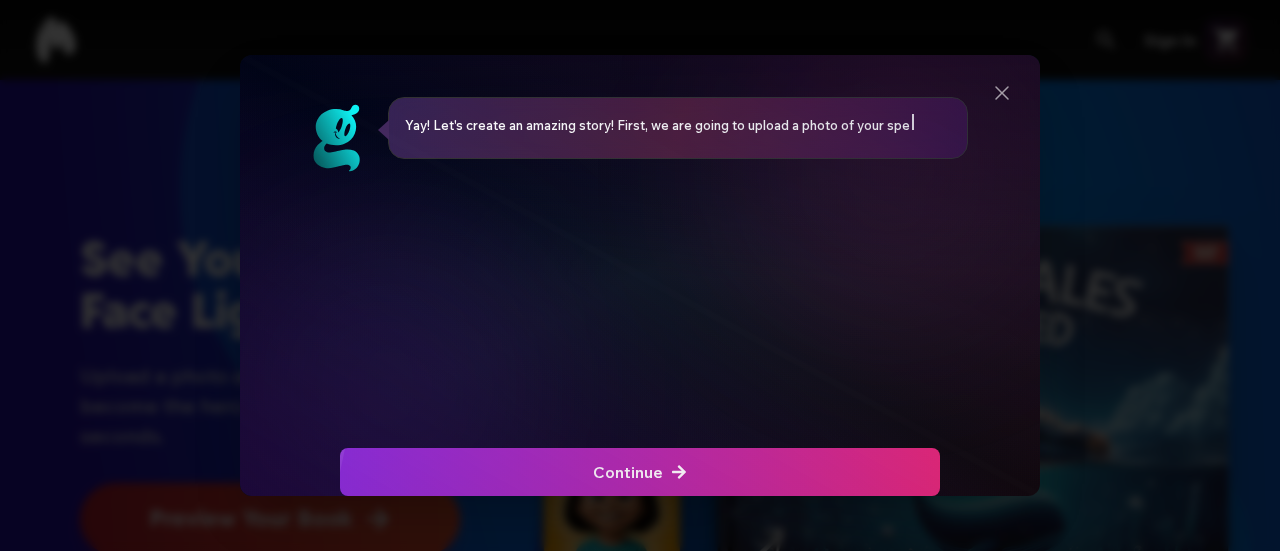 scroll, scrollTop: 74, scrollLeft: 0, axis: vertical 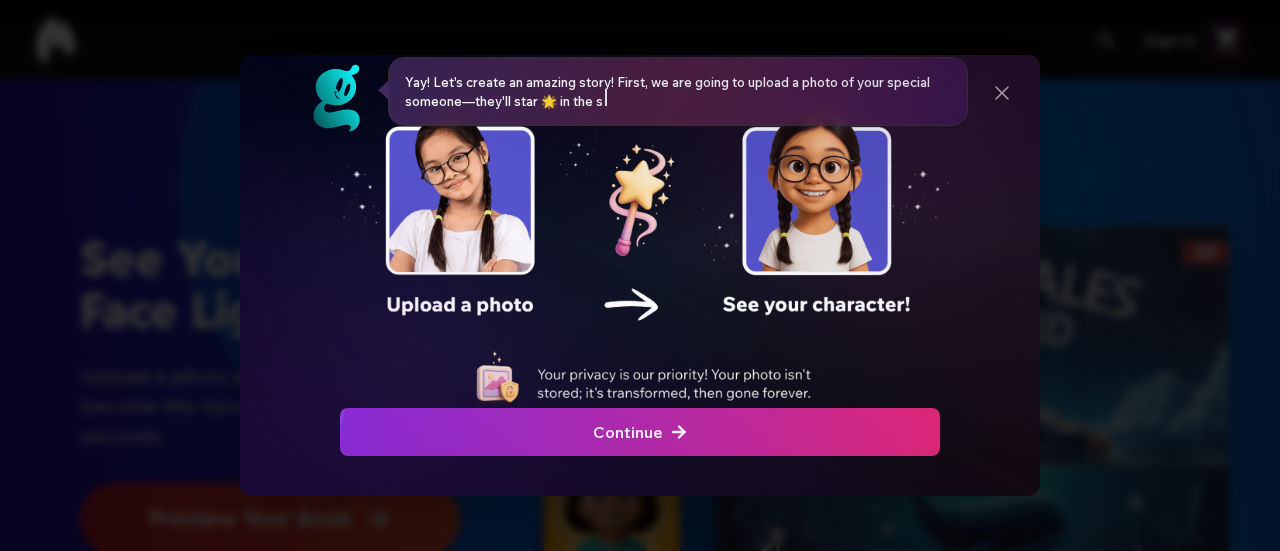 click on "Continue" at bounding box center [640, 432] 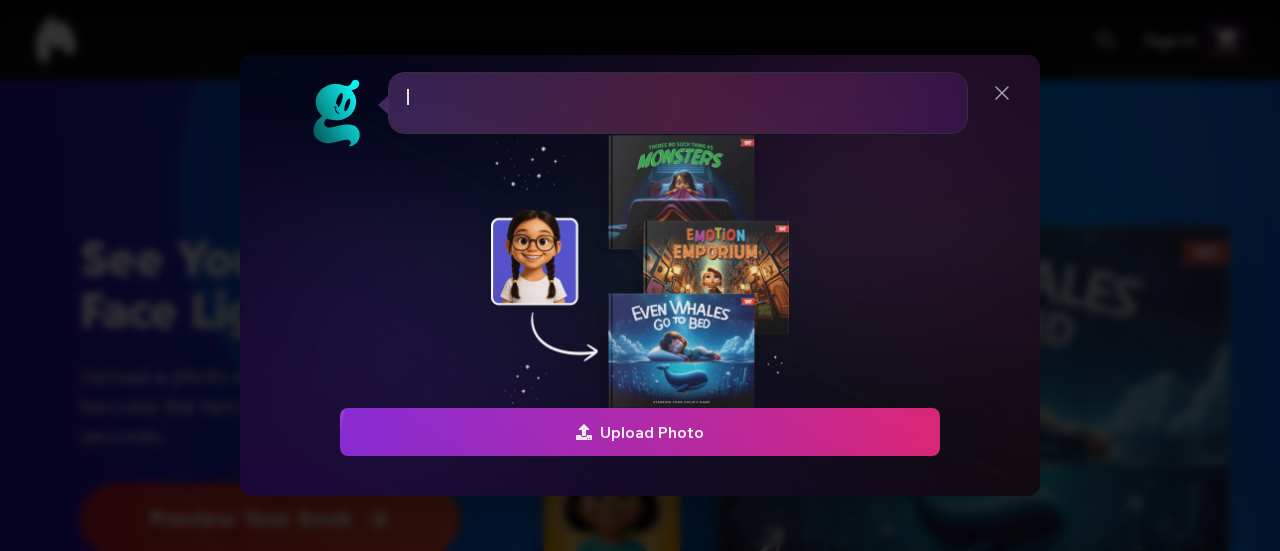 scroll, scrollTop: 58, scrollLeft: 0, axis: vertical 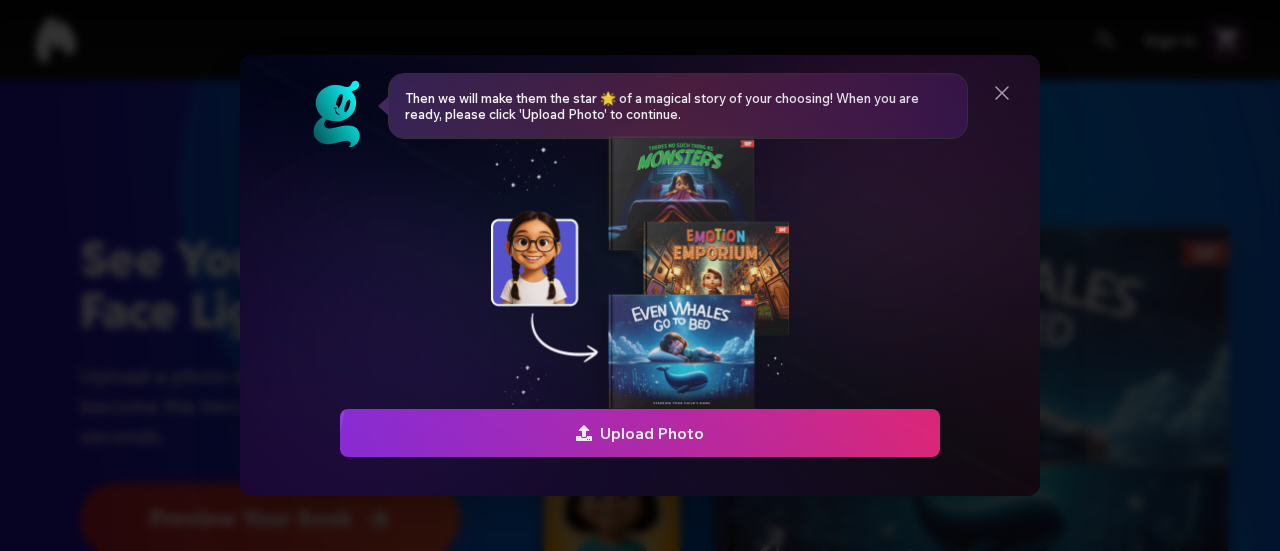 click on "Upload Photo" at bounding box center (640, 433) 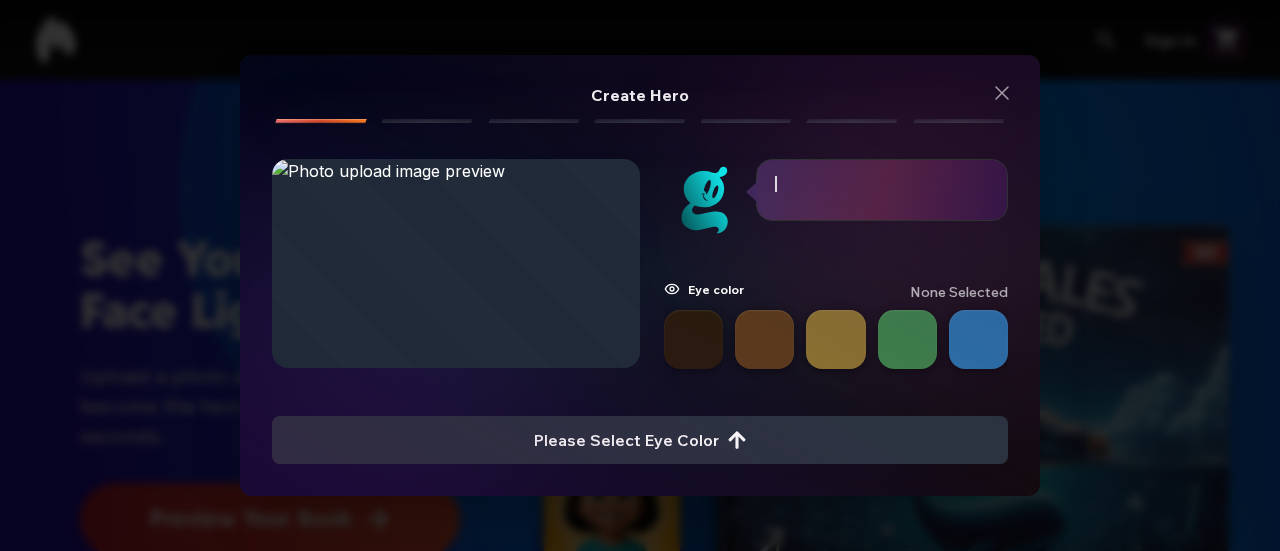 scroll, scrollTop: 0, scrollLeft: 0, axis: both 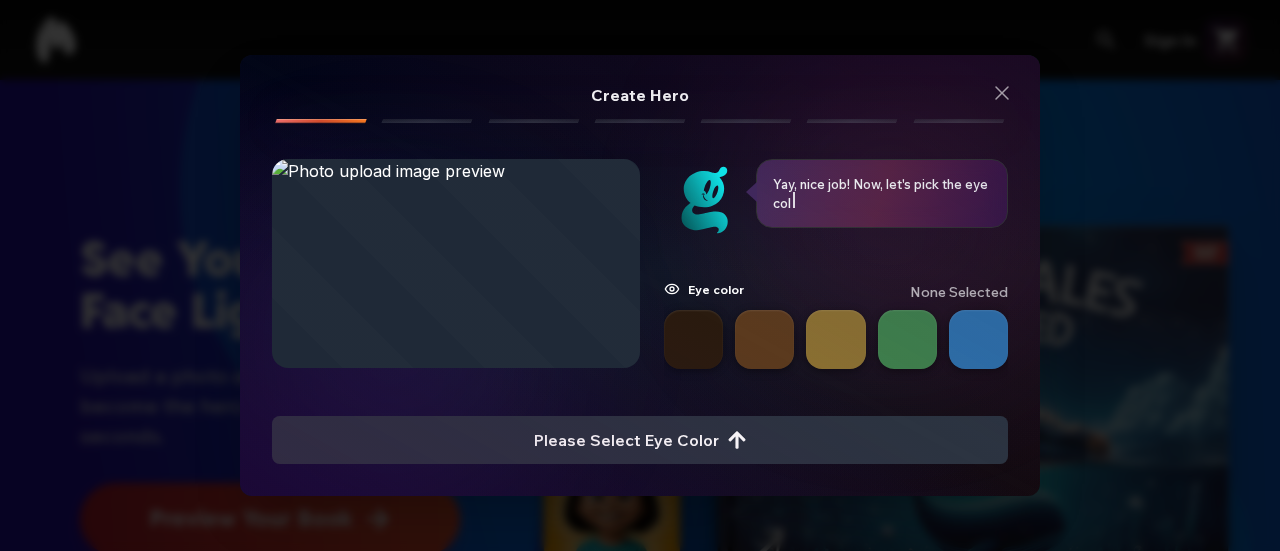 drag, startPoint x: 462, startPoint y: 221, endPoint x: 461, endPoint y: 269, distance: 48.010414 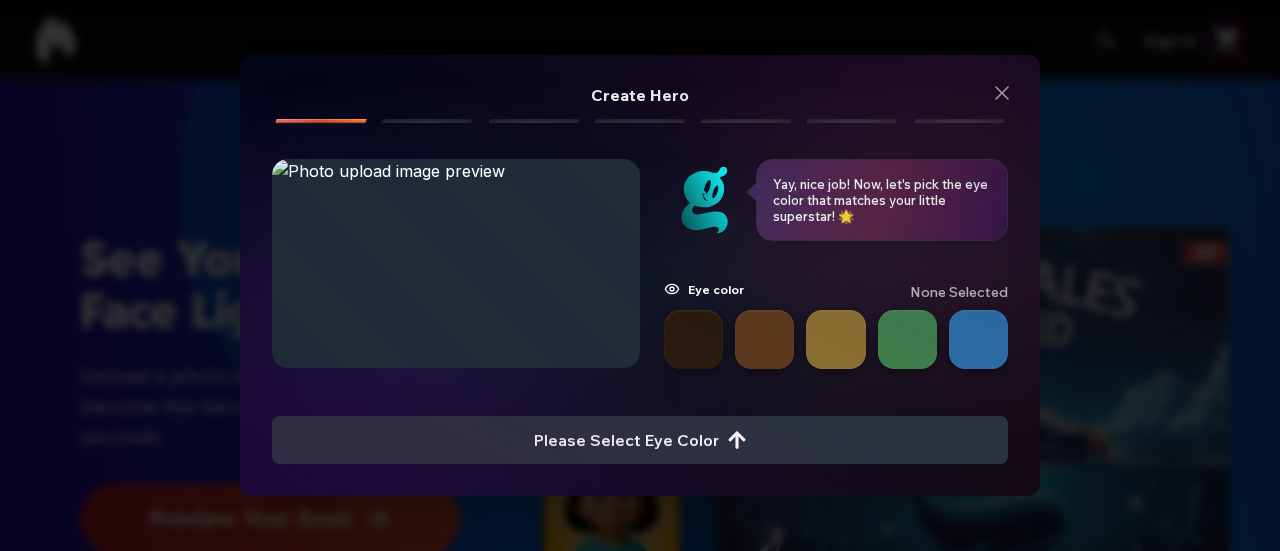 click at bounding box center (693, 339) 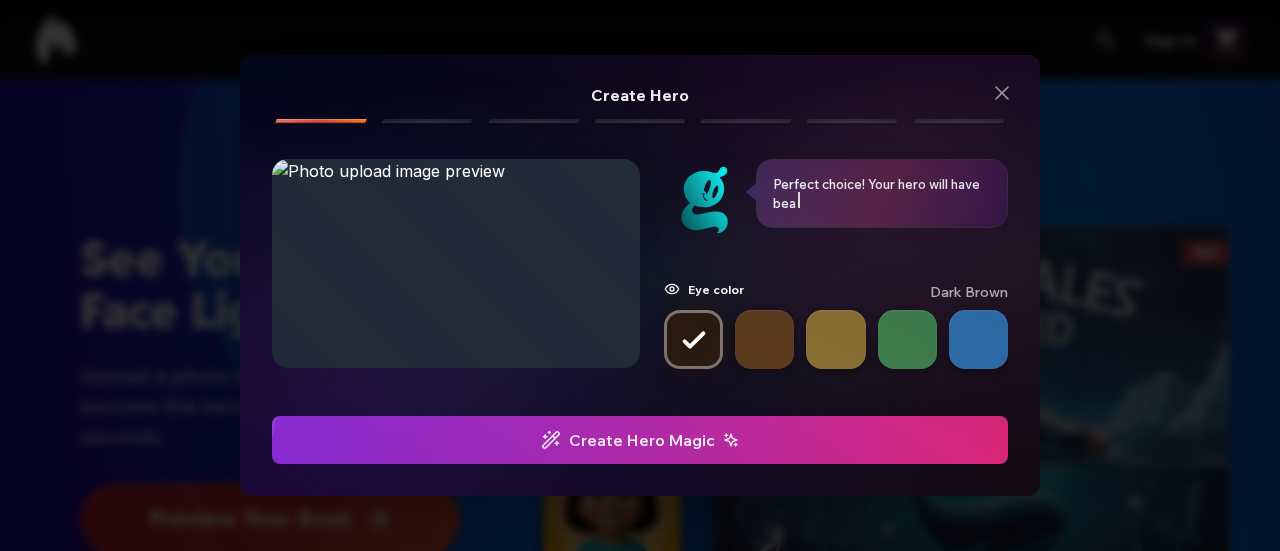 click on "Create Hero Magic" at bounding box center (640, 440) 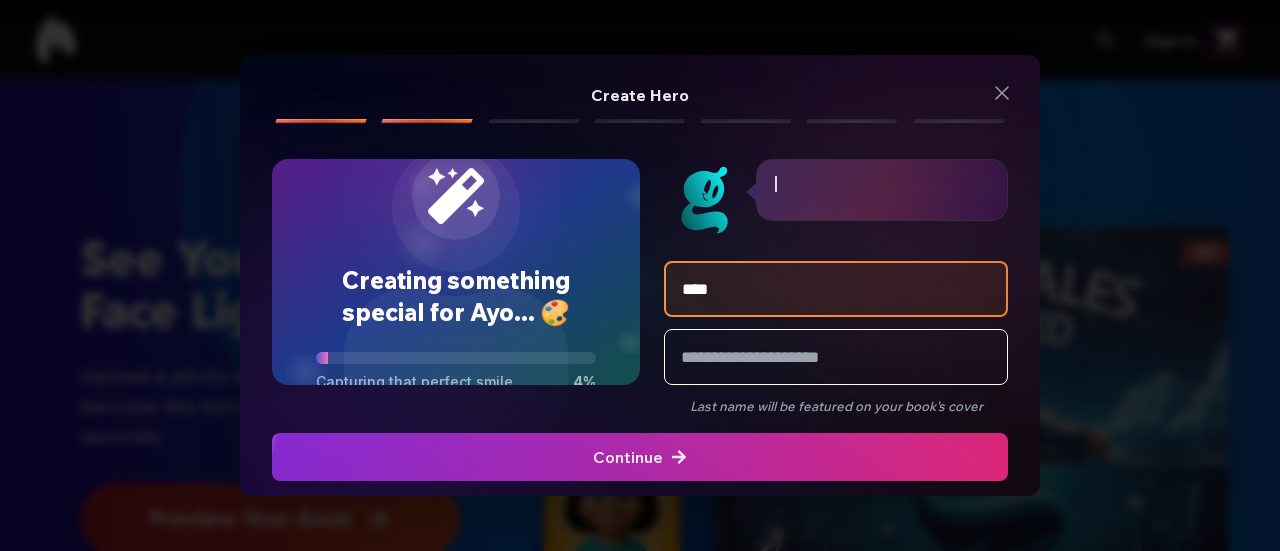 type on "****" 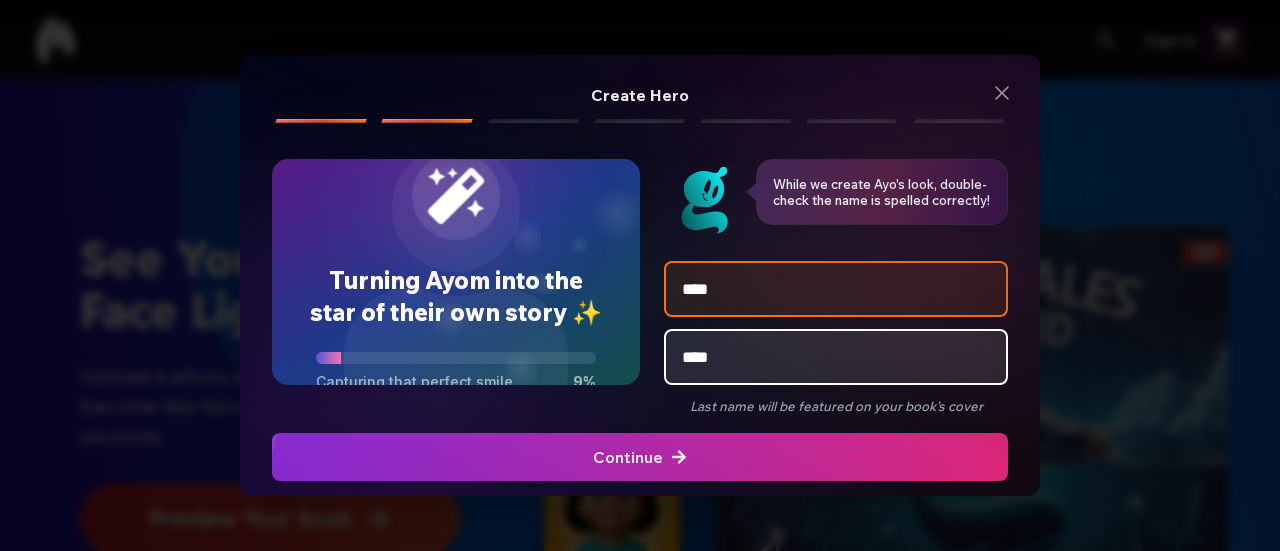 type on "****" 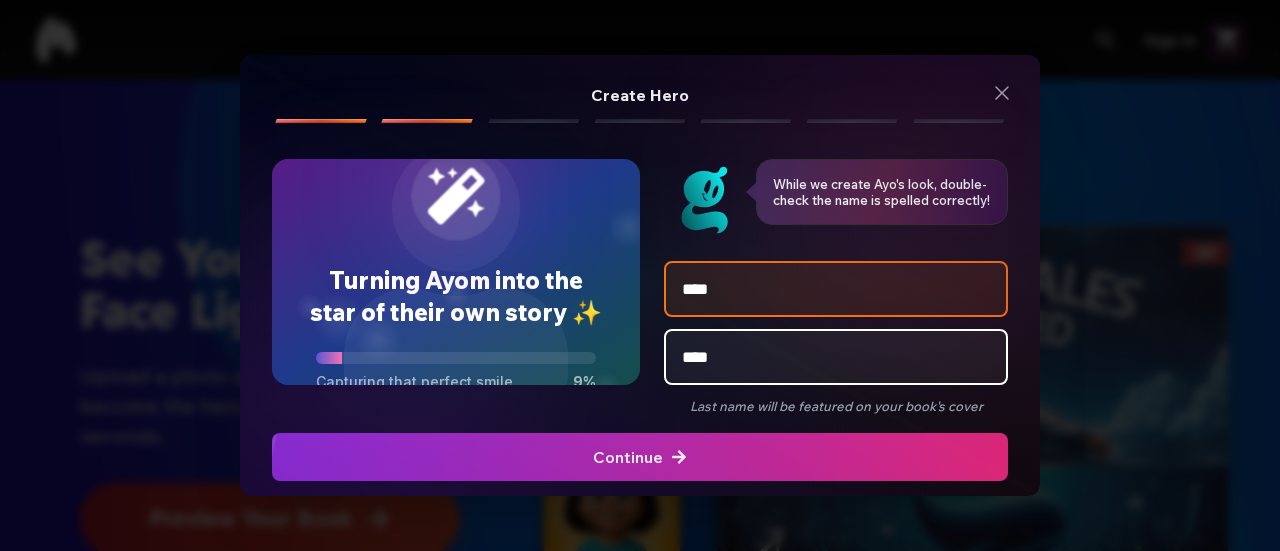 click on "Continue" at bounding box center [640, 457] 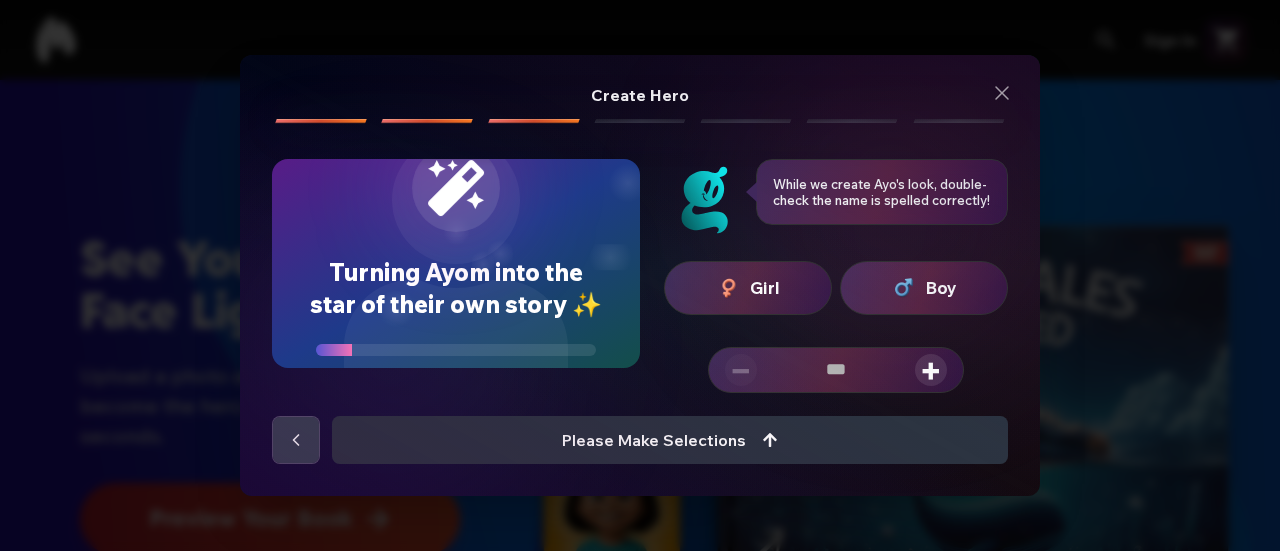 click on "Boy" at bounding box center [924, 288] 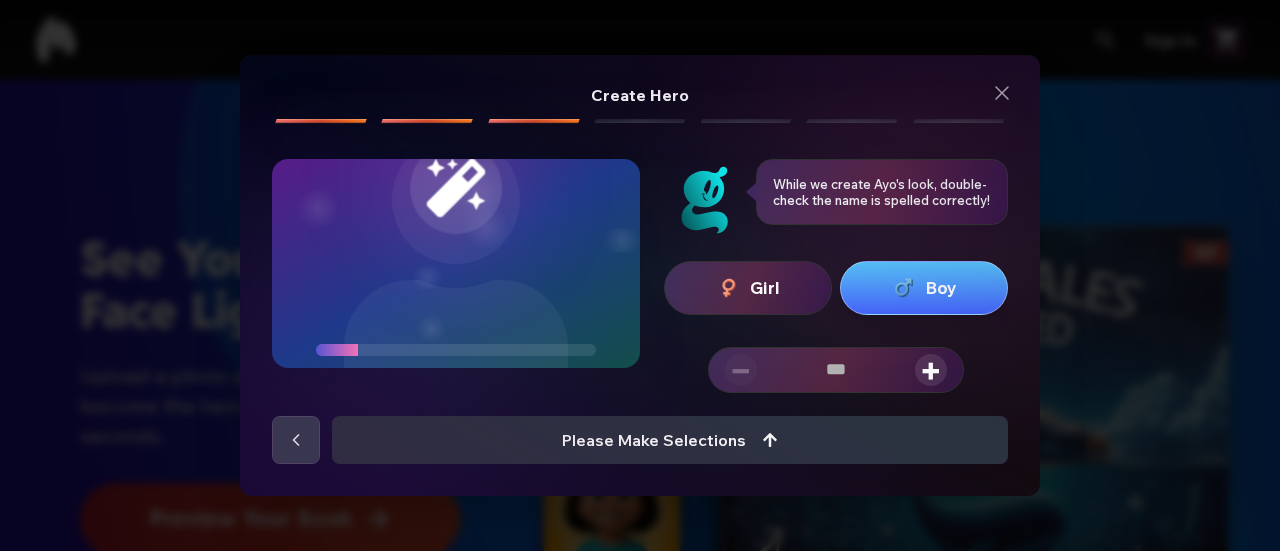 click on "+" at bounding box center [931, 370] 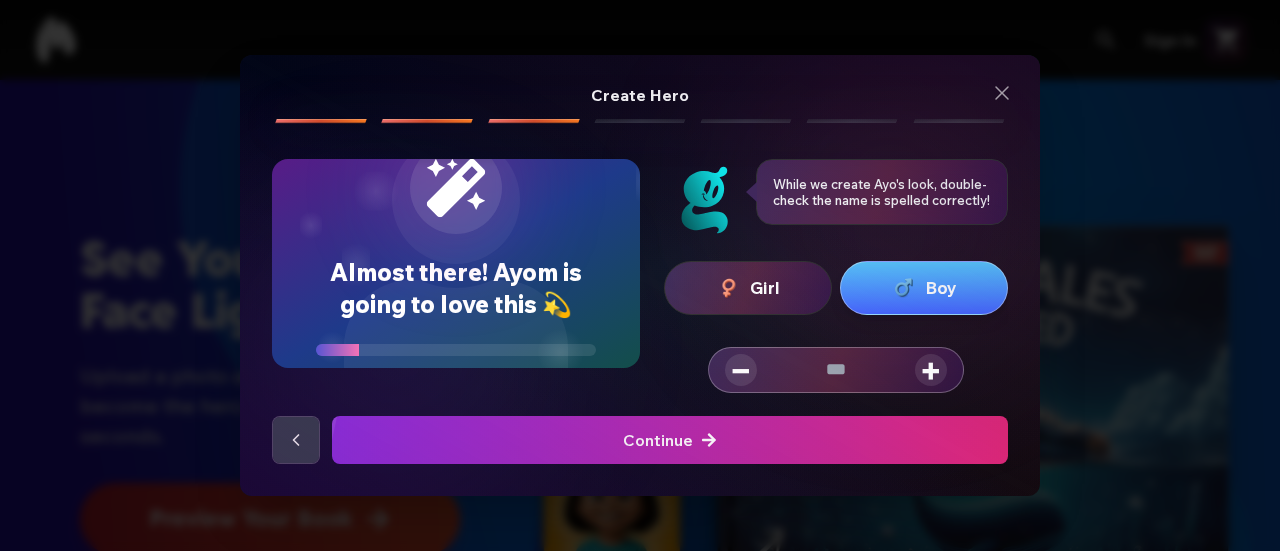click on "+" at bounding box center [931, 370] 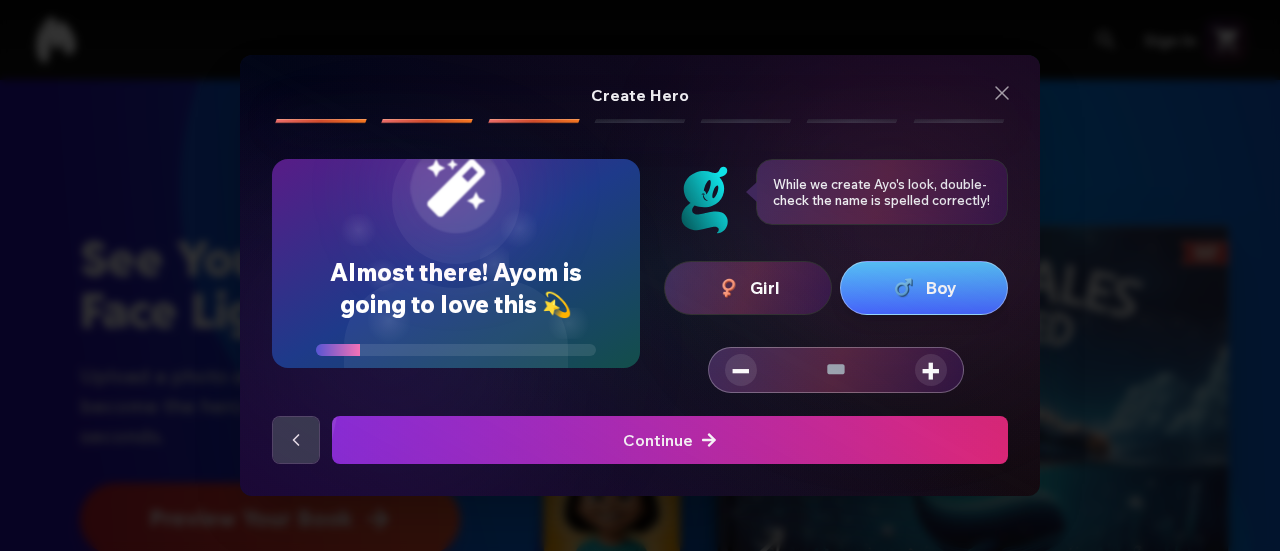 click on "+" at bounding box center (931, 370) 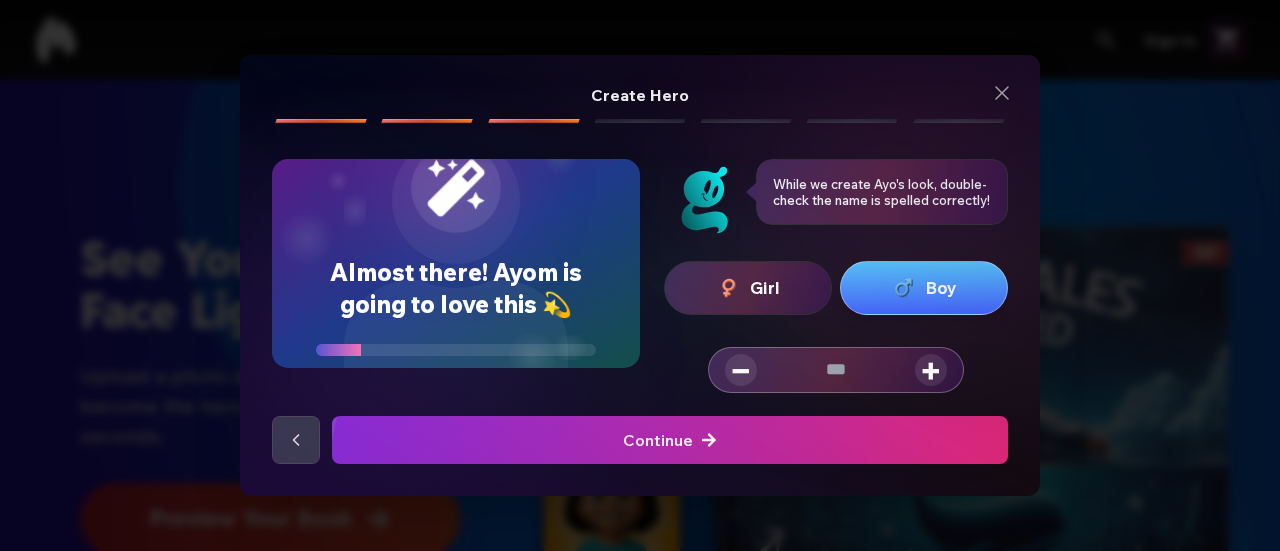 click on "+" at bounding box center [931, 370] 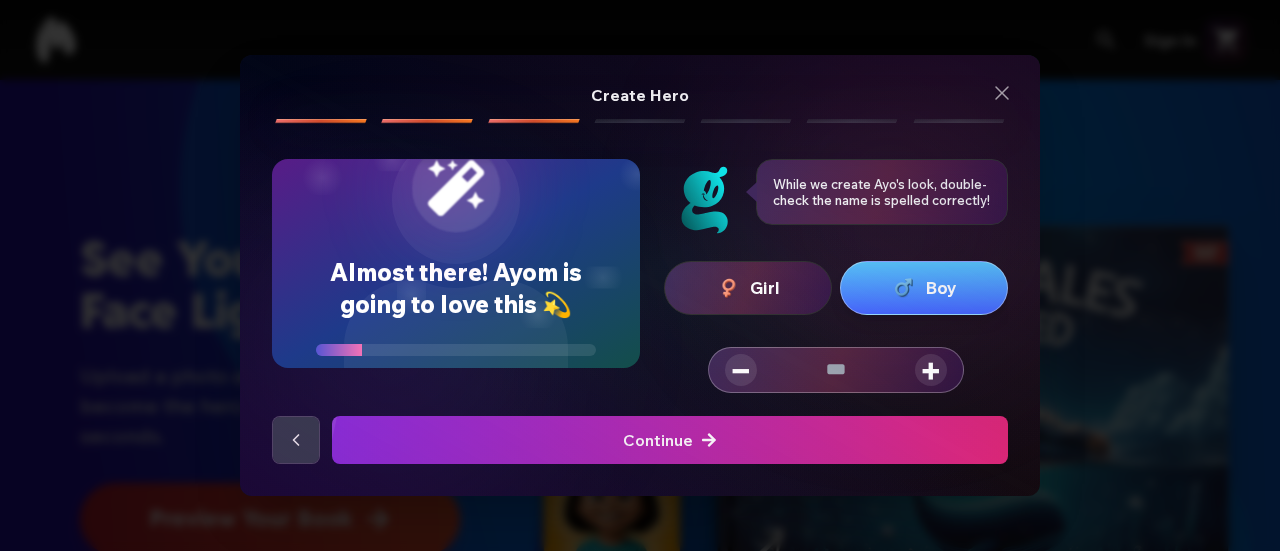 click on "+" at bounding box center (931, 370) 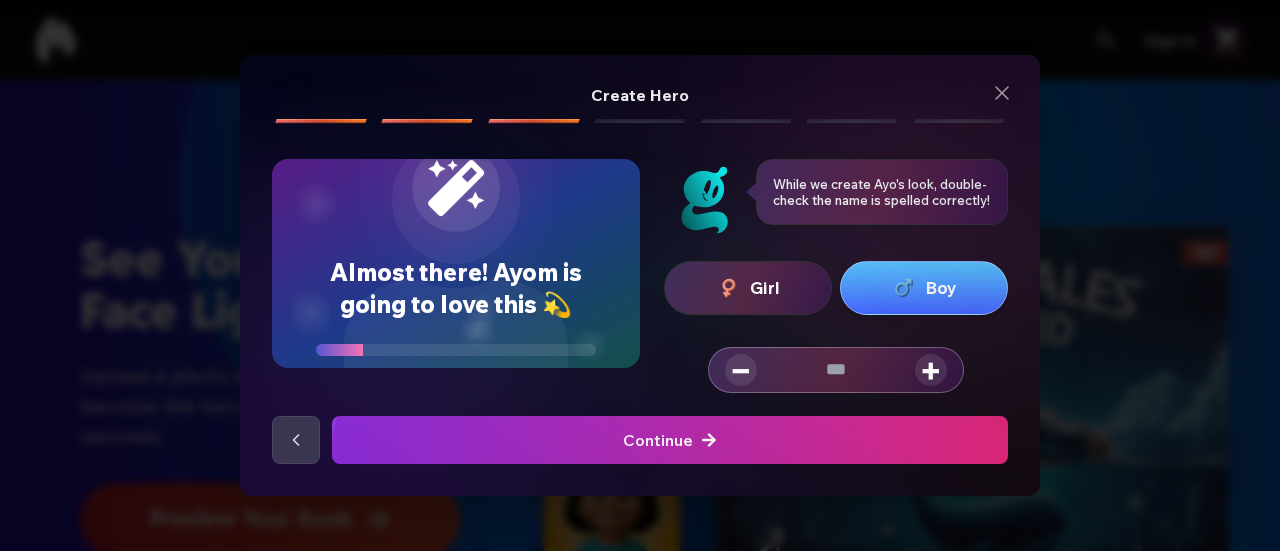 click on "+" at bounding box center (931, 370) 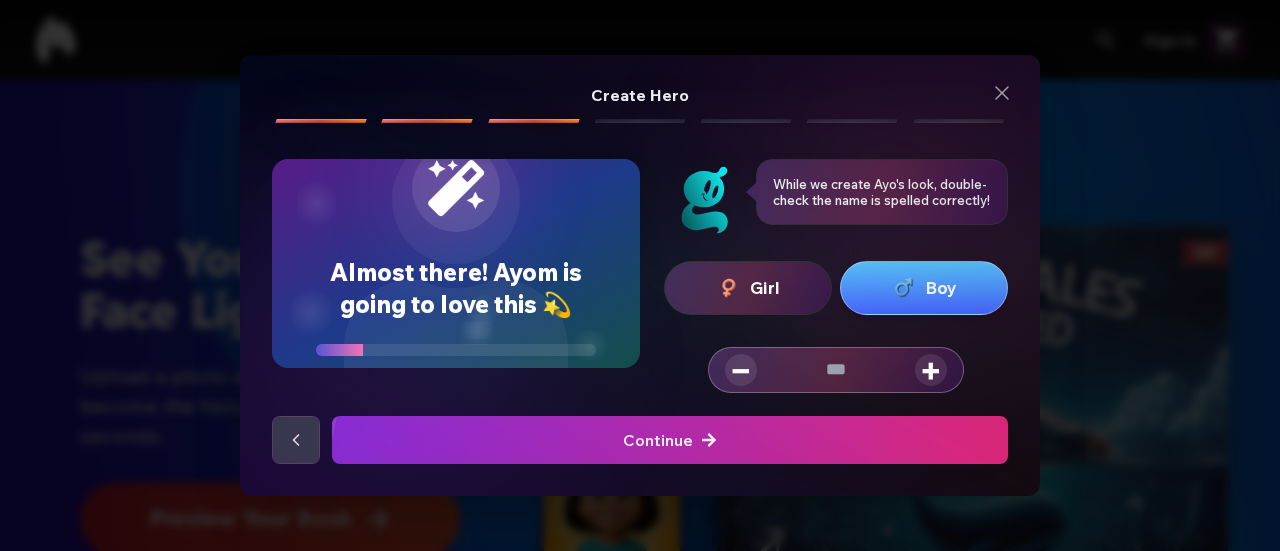 type on "*" 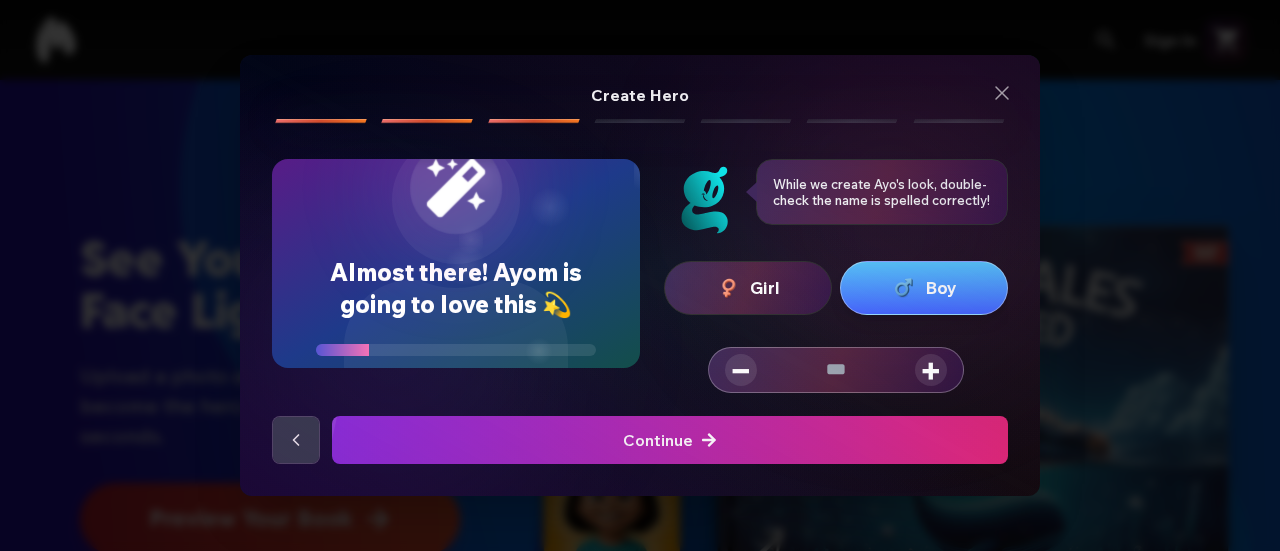 click at bounding box center (670, 440) 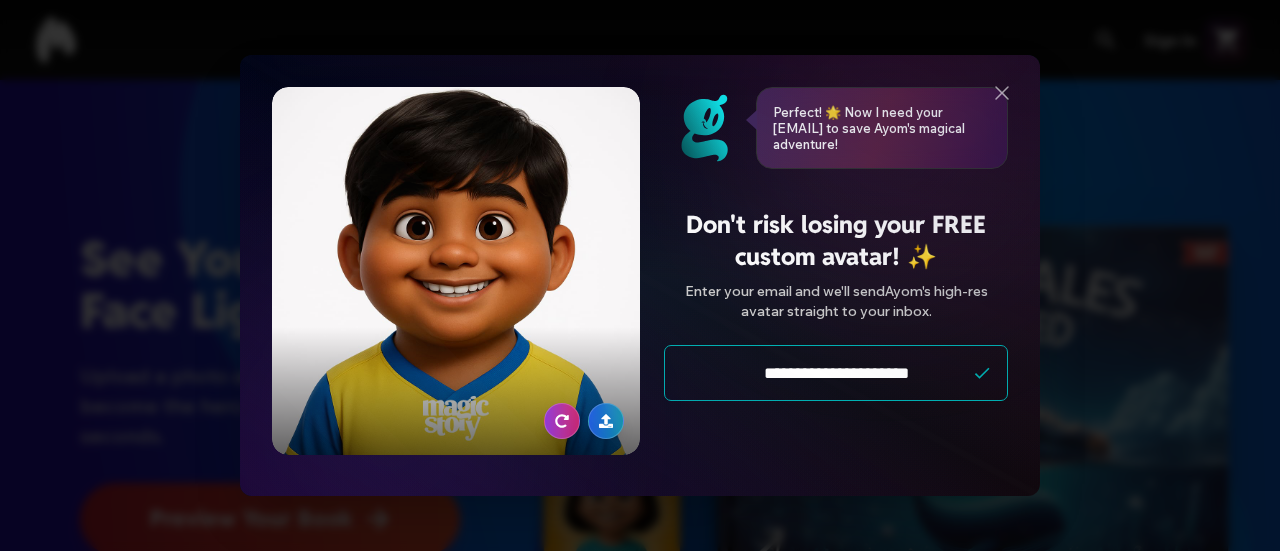 scroll, scrollTop: 158, scrollLeft: 0, axis: vertical 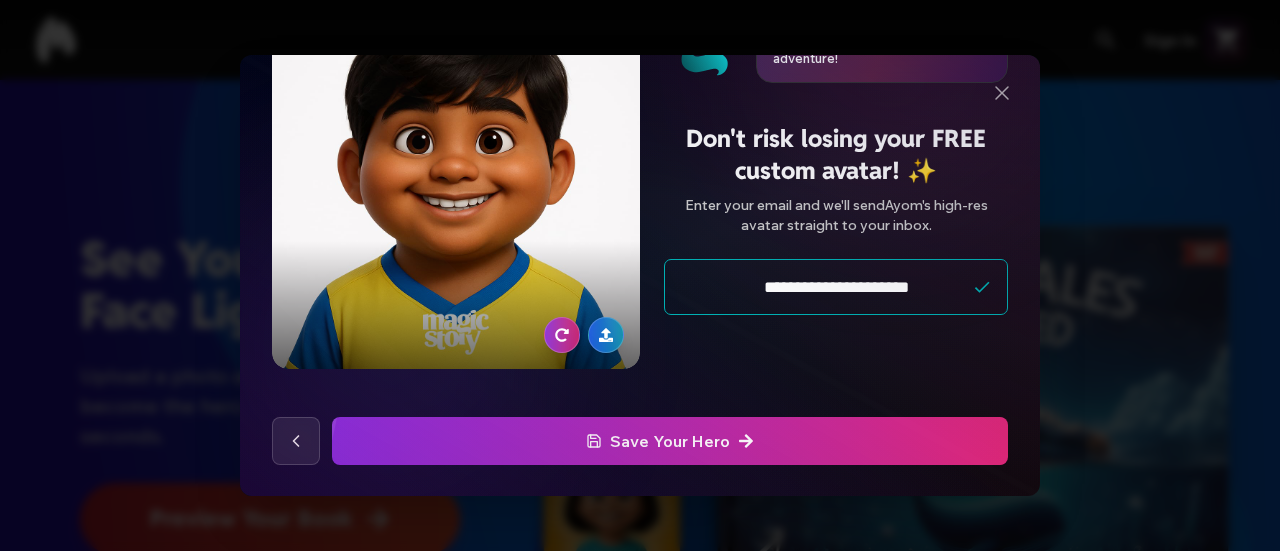 type on "**********" 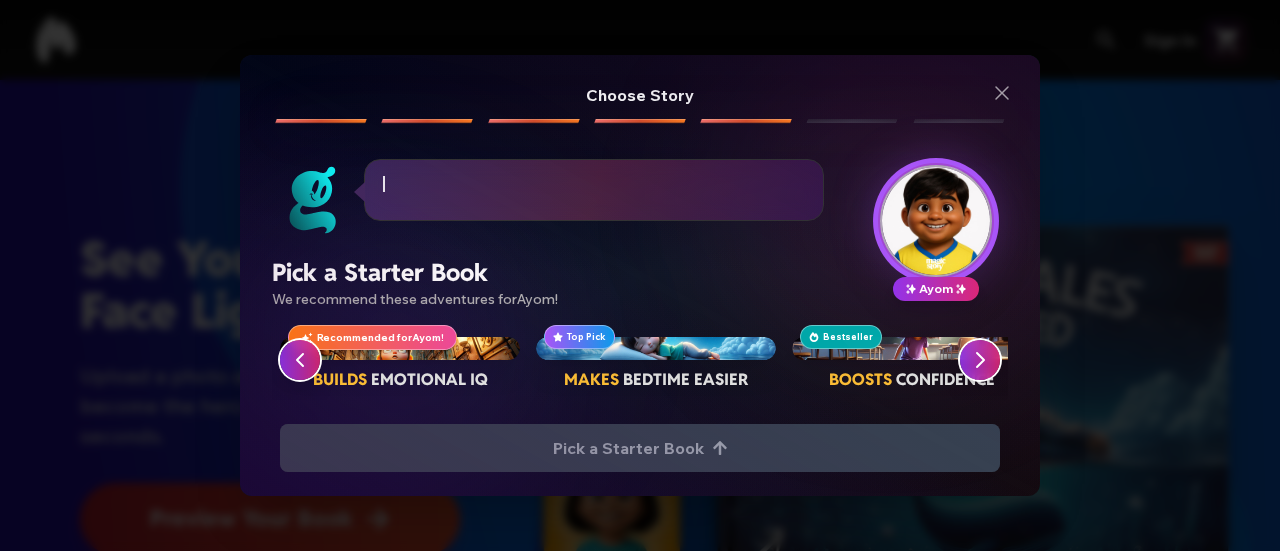 scroll, scrollTop: 0, scrollLeft: 0, axis: both 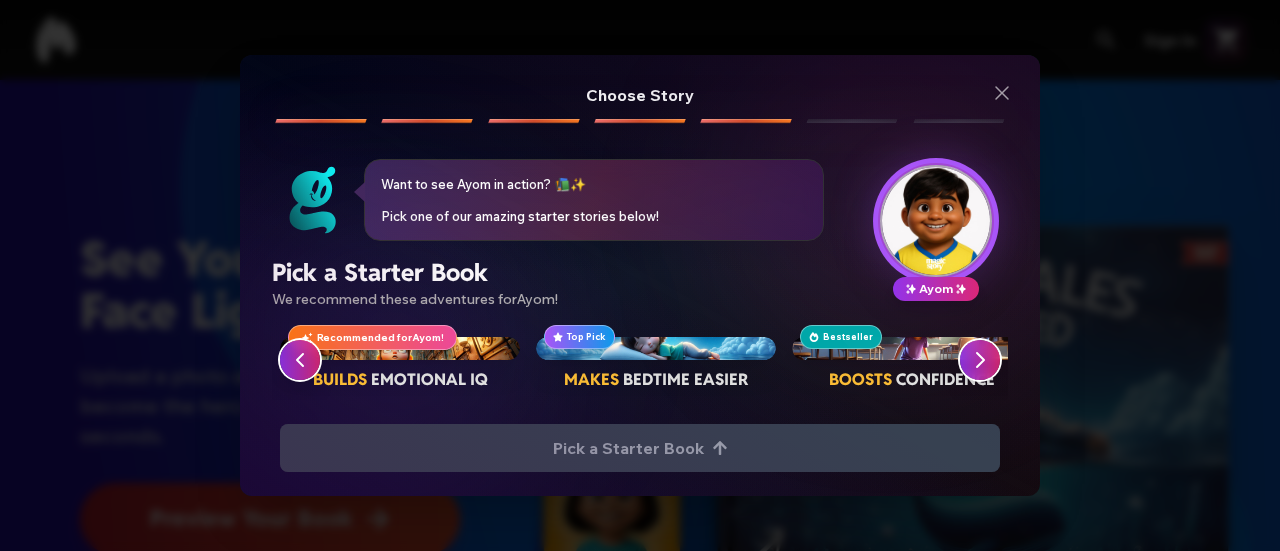 click on "emotional iq" at bounding box center [429, 379] 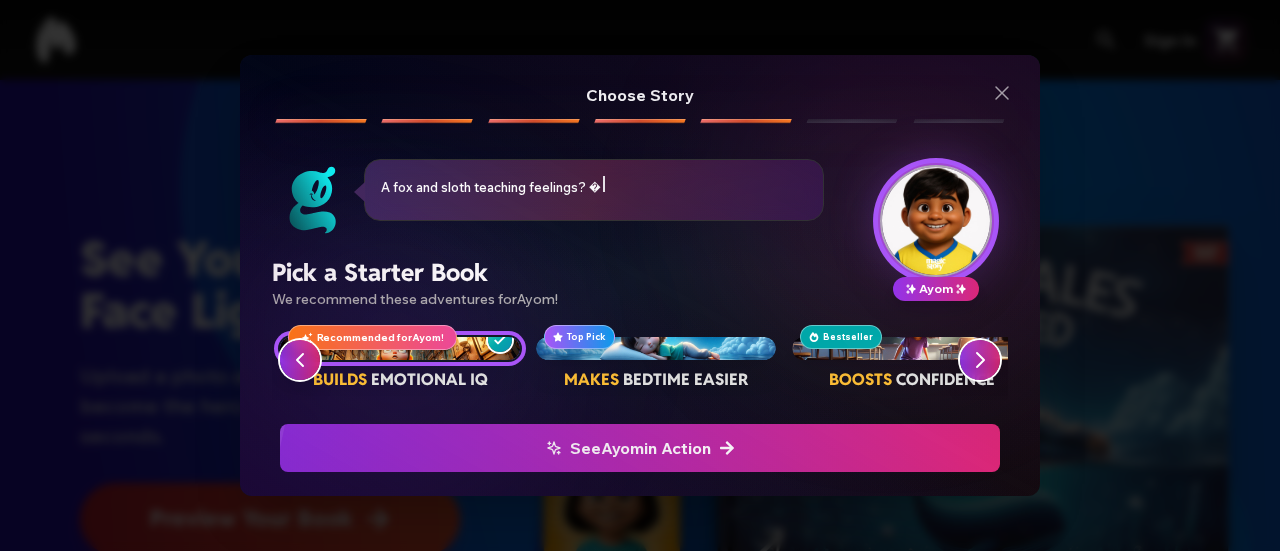 click on "See  Ayom  in Action" at bounding box center (640, 448) 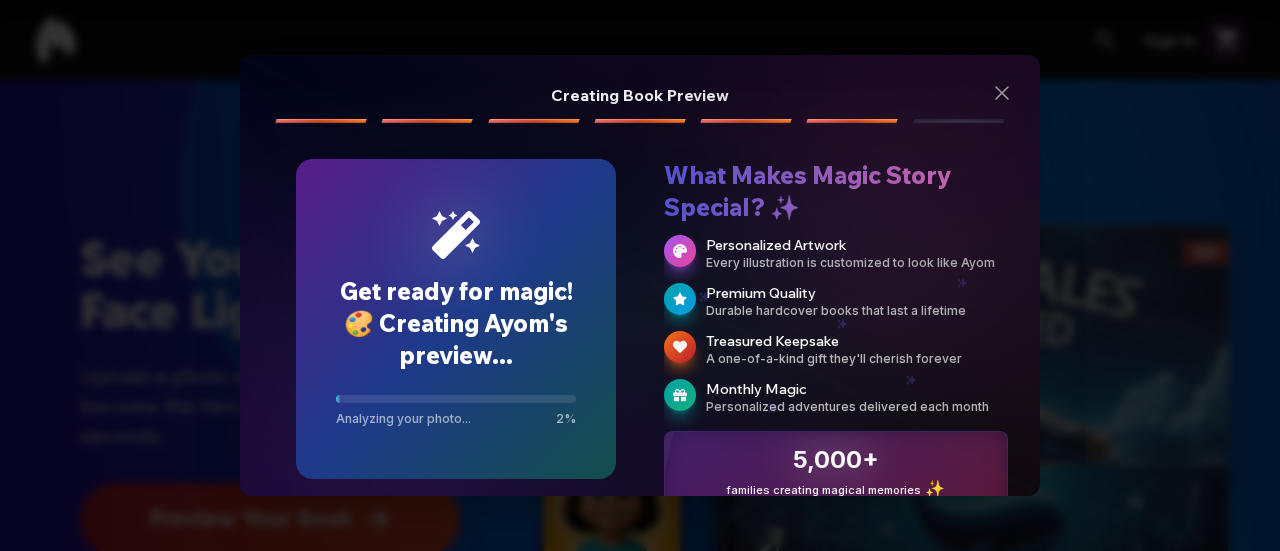 scroll, scrollTop: 1, scrollLeft: 0, axis: vertical 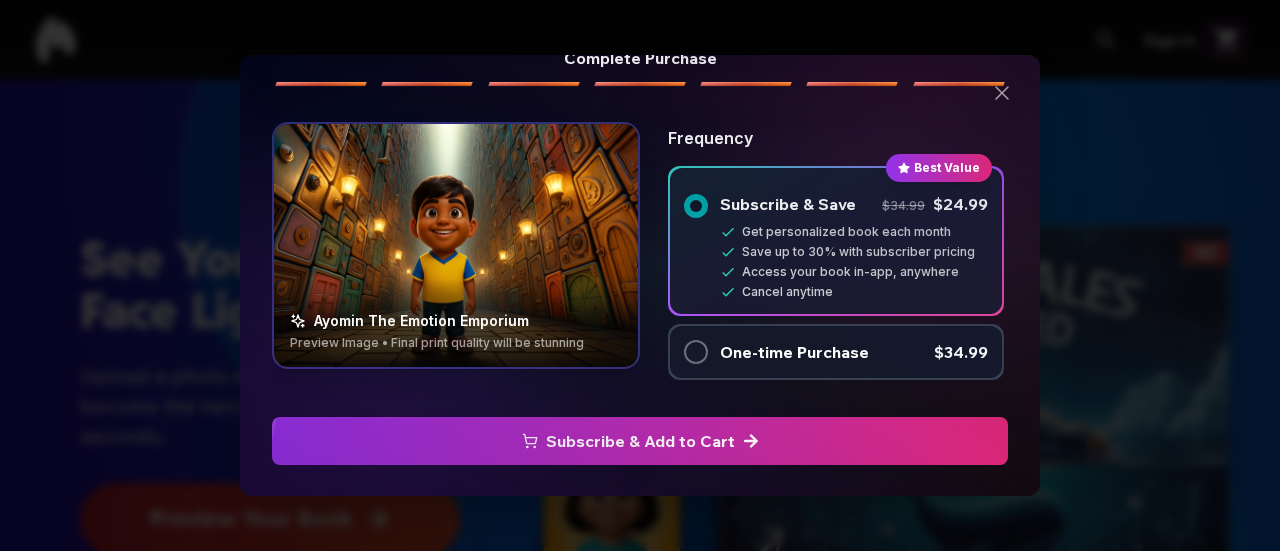 click at bounding box center (696, 352) 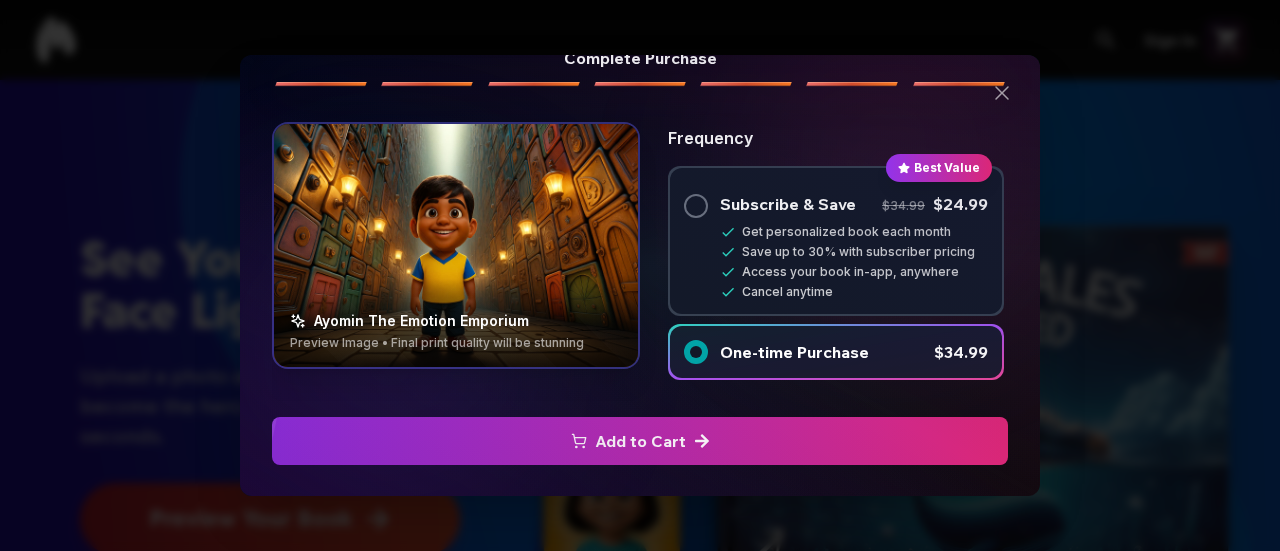 click on "Ayom  in   The Emotion Emporium Preview Image • Final print quality will be stunning" at bounding box center (456, 323) 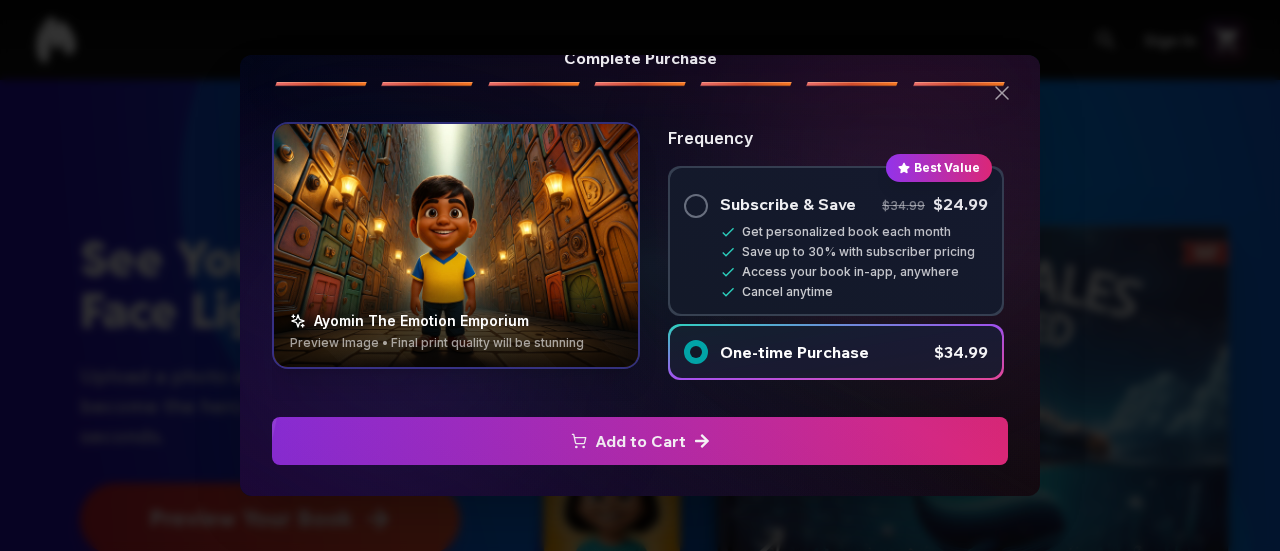 click on "Add to Cart" at bounding box center [640, 441] 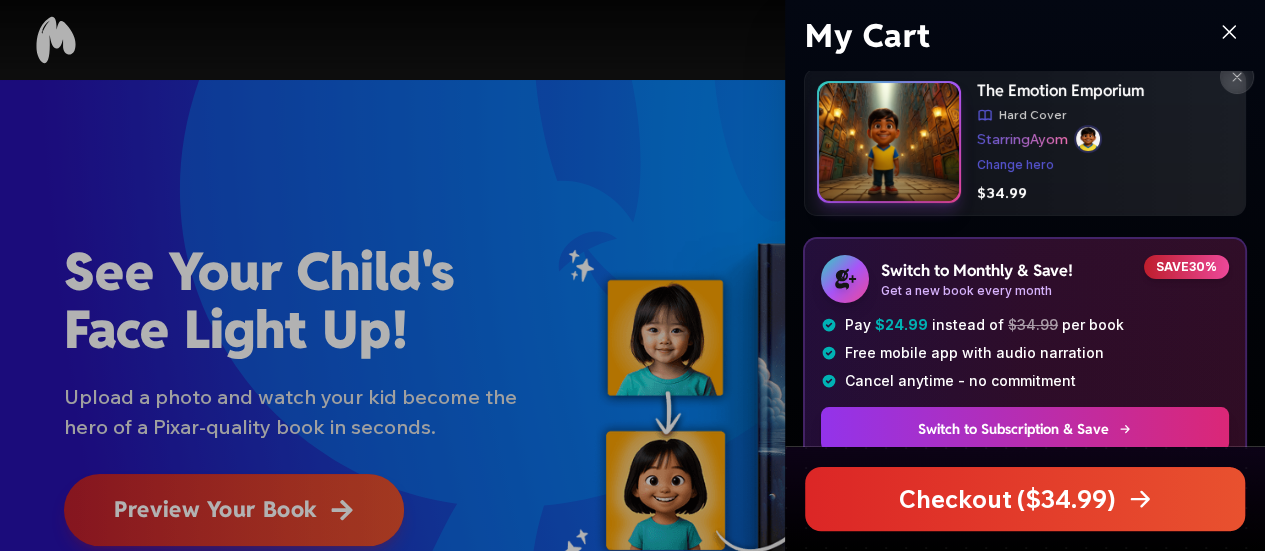 scroll, scrollTop: 0, scrollLeft: 0, axis: both 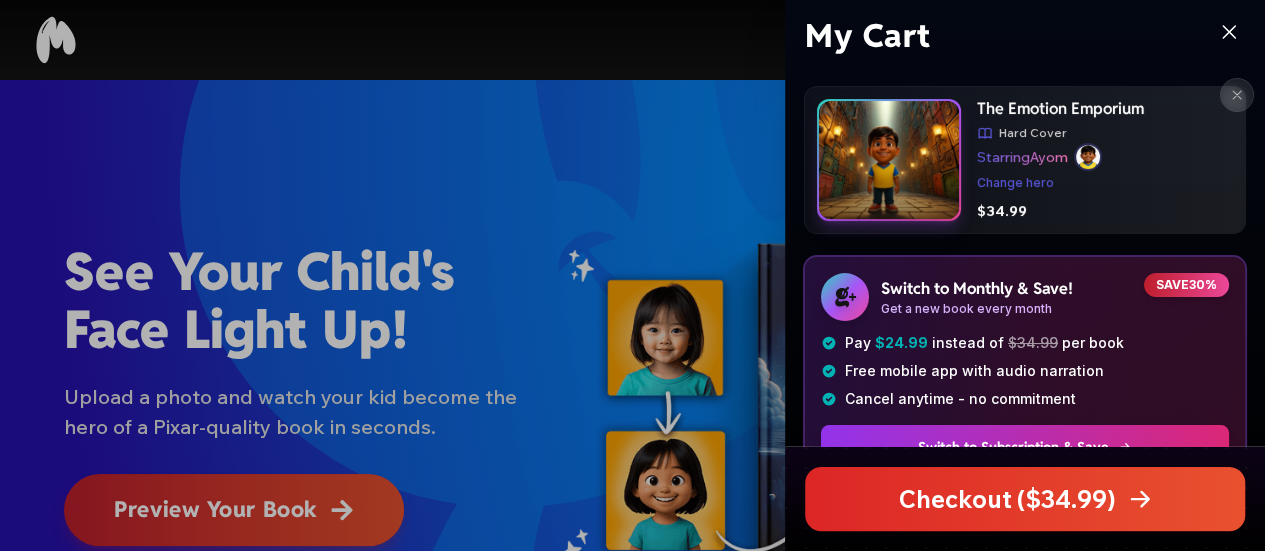 click on "Hard Cover" at bounding box center [1105, 133] 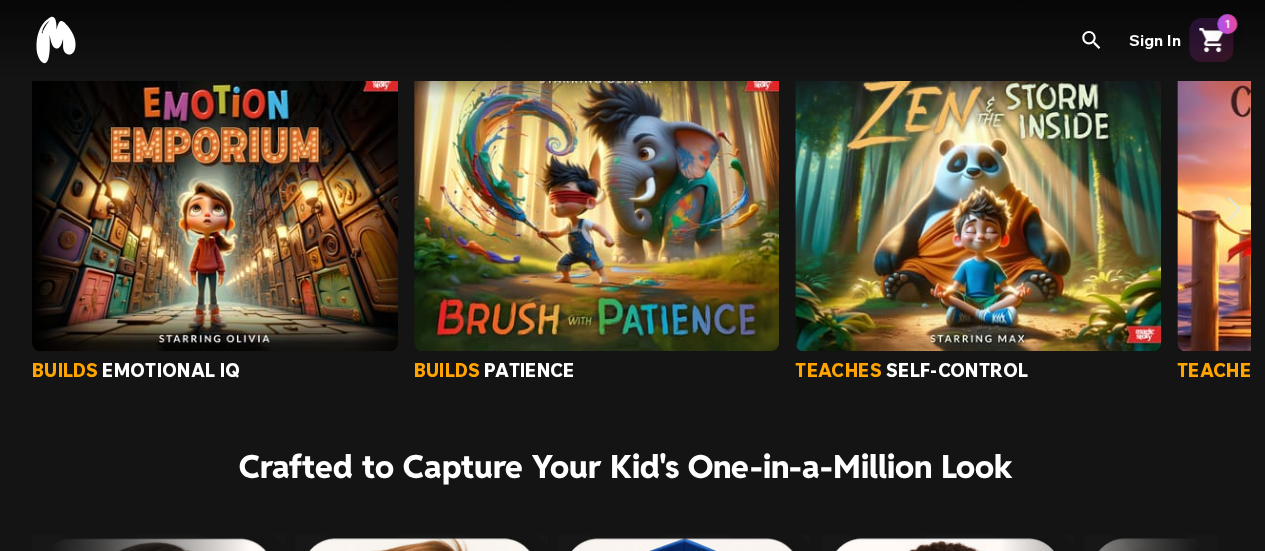 scroll, scrollTop: 768, scrollLeft: 0, axis: vertical 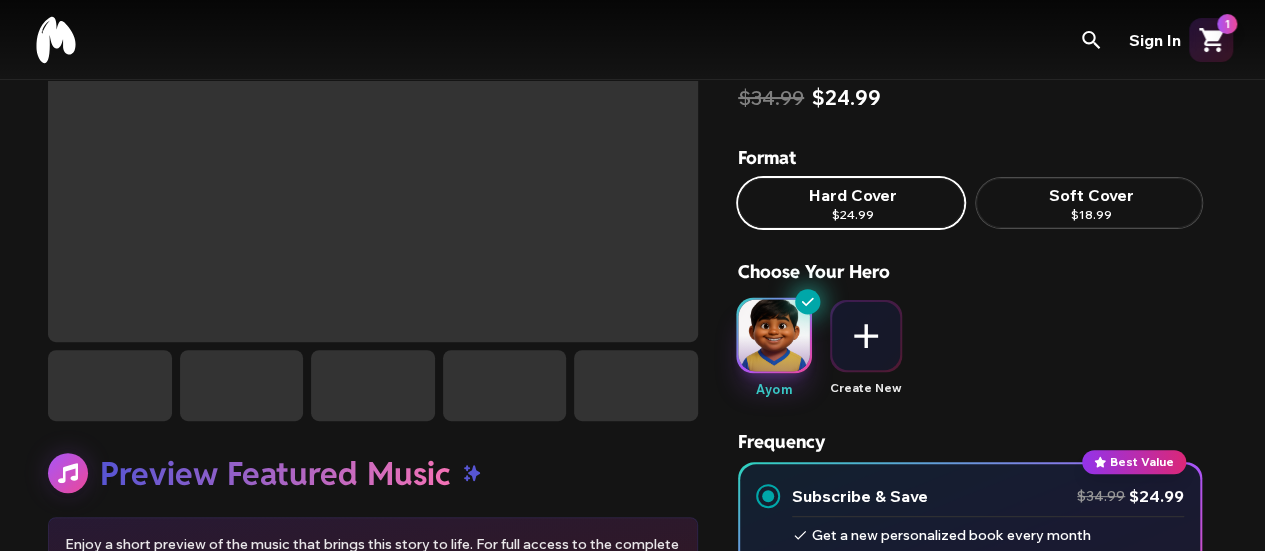 click on "Soft Cover   $18.99" at bounding box center [1089, 203] 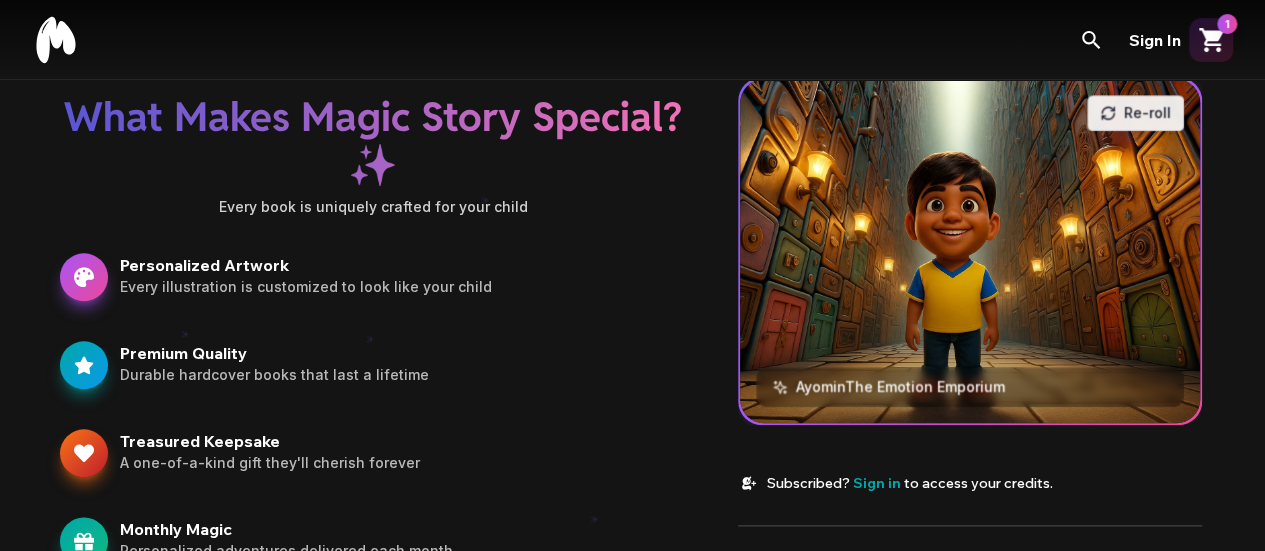 scroll, scrollTop: 950, scrollLeft: 0, axis: vertical 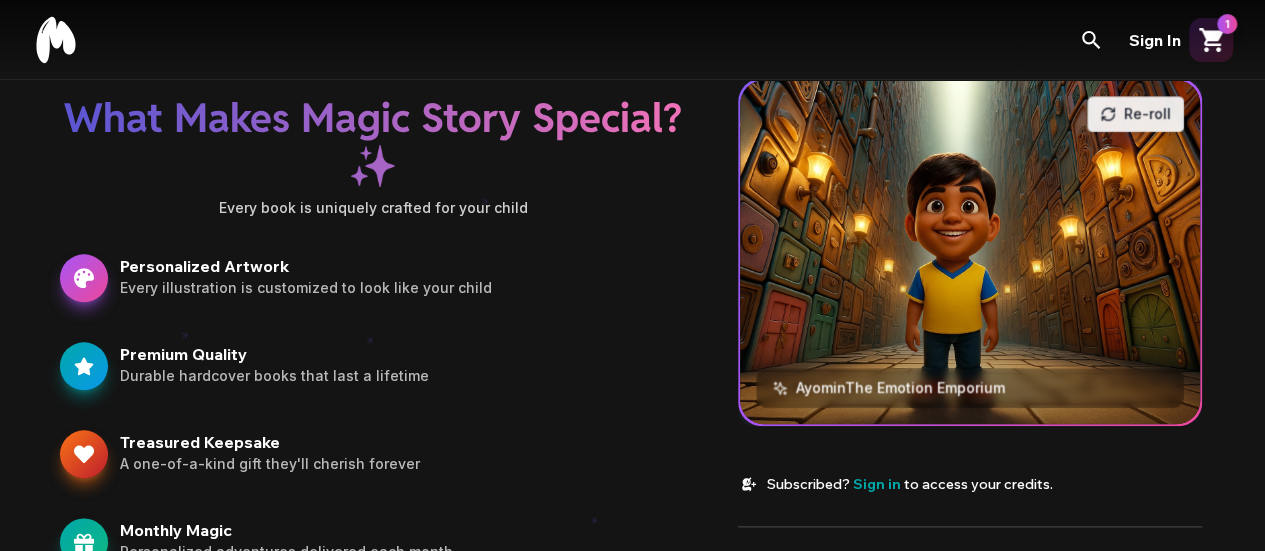 click 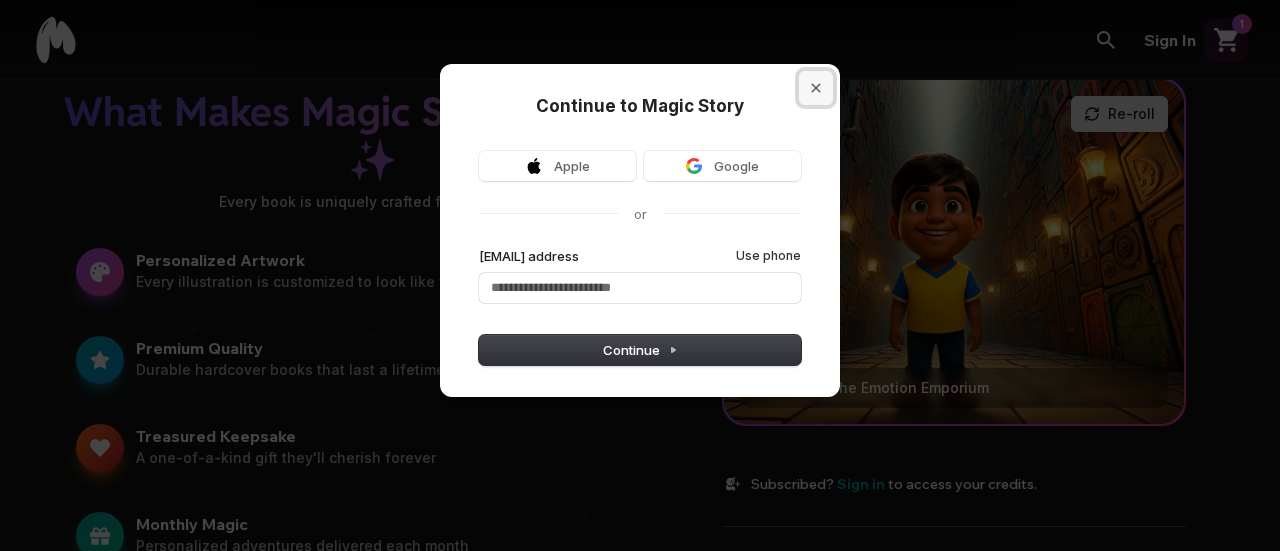 click 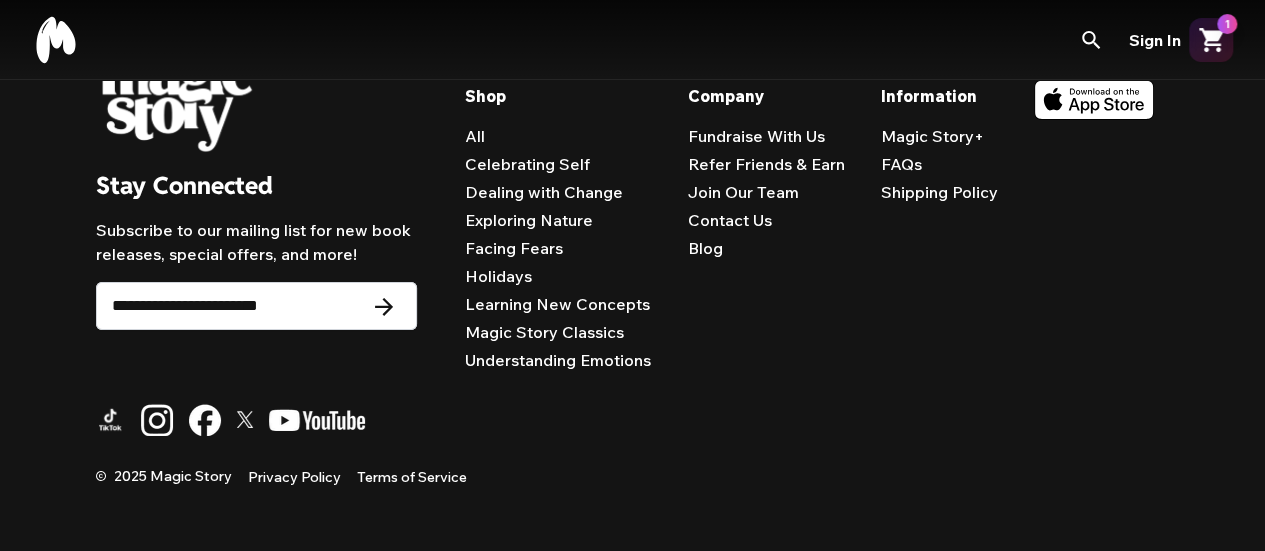 scroll, scrollTop: 3249, scrollLeft: 0, axis: vertical 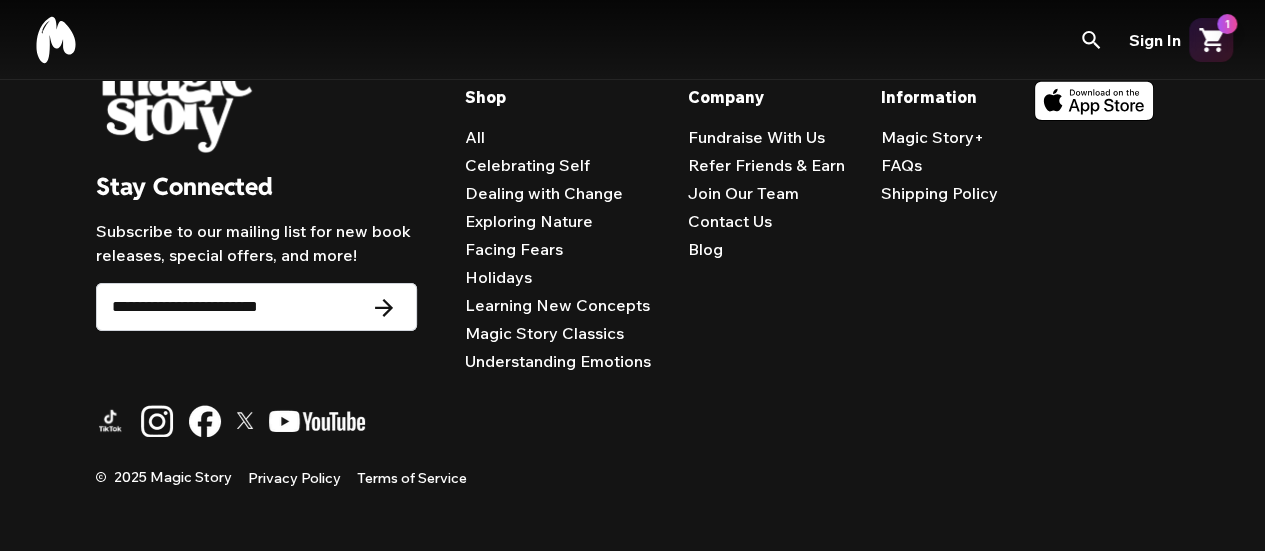click on "Sign In 1" at bounding box center [632, 39] 